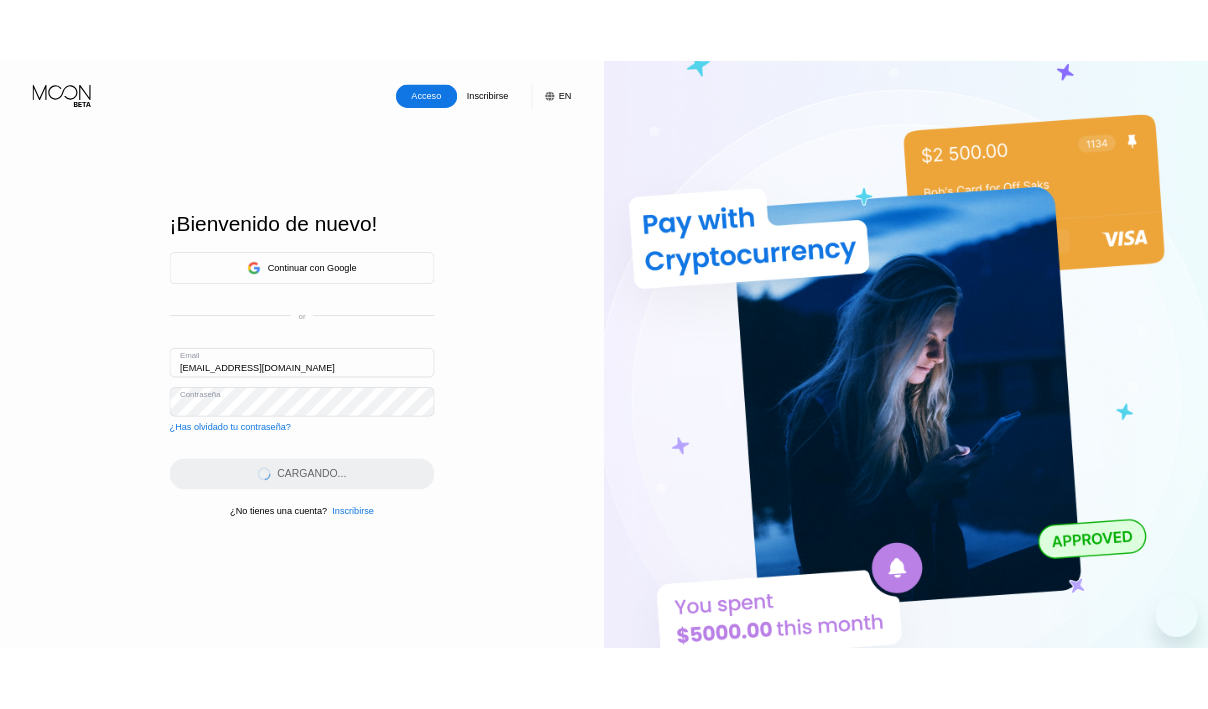 scroll, scrollTop: 0, scrollLeft: 0, axis: both 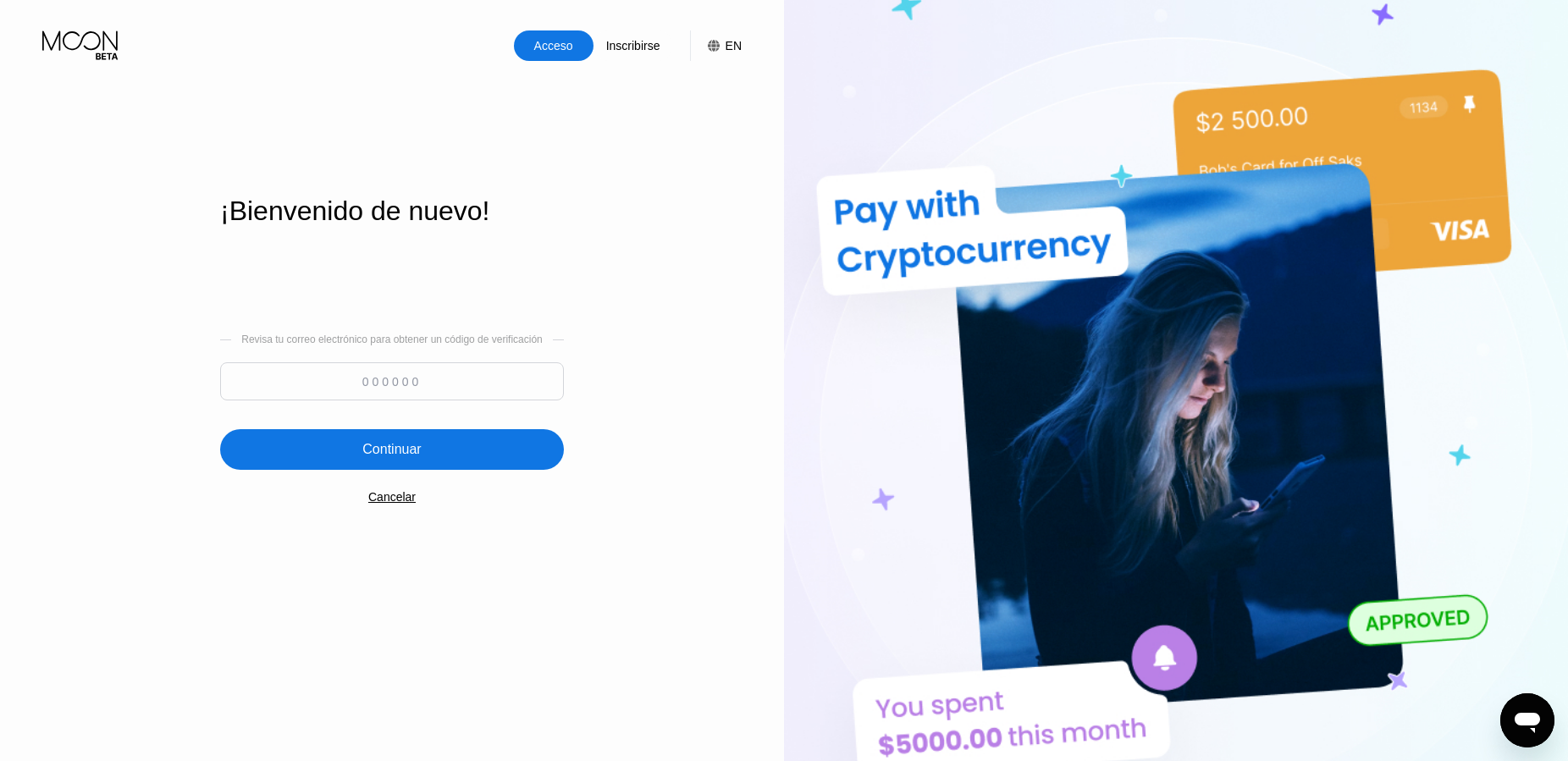 click at bounding box center [392, 381] 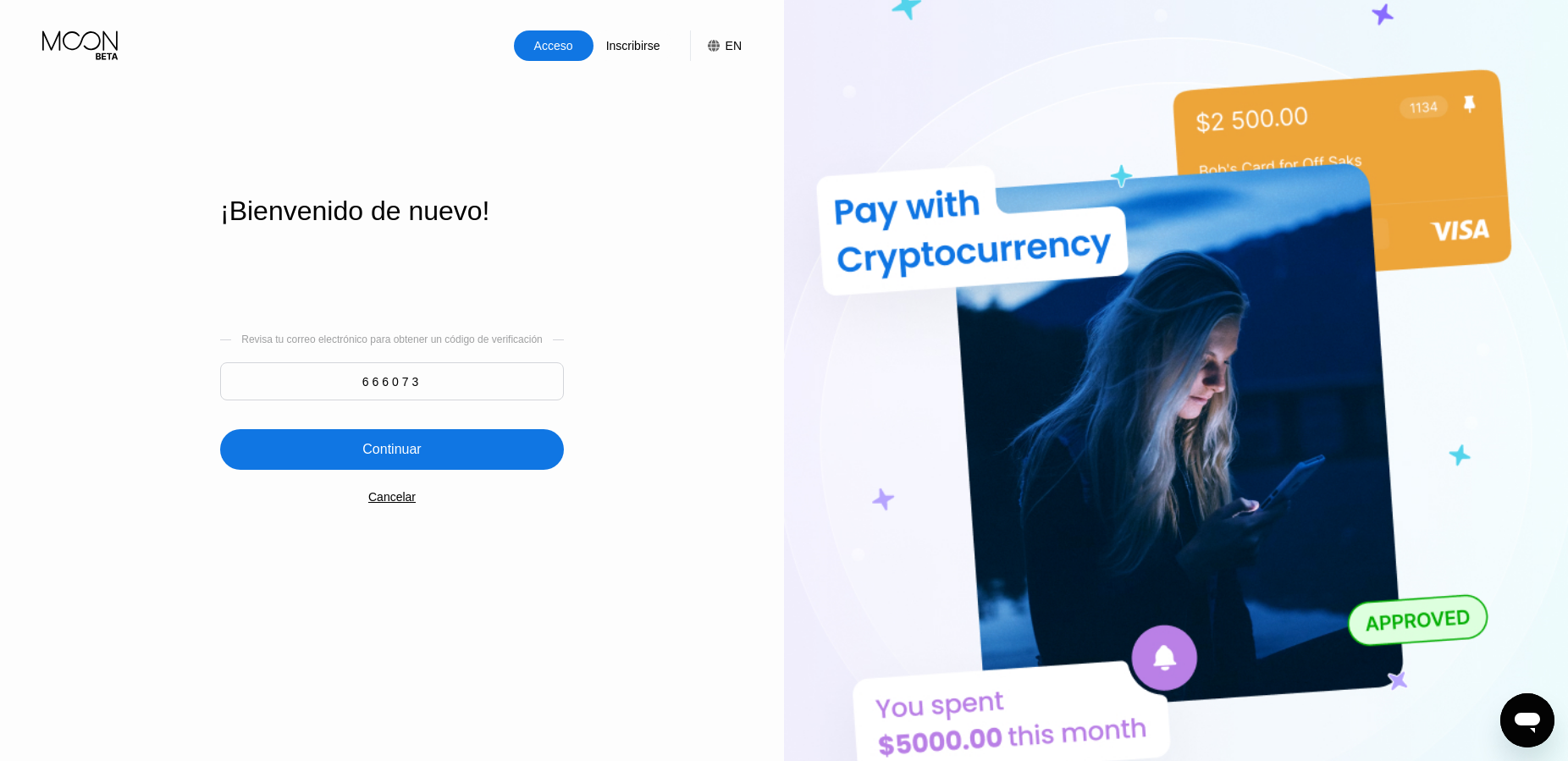 click on "Continuar" at bounding box center [392, 449] 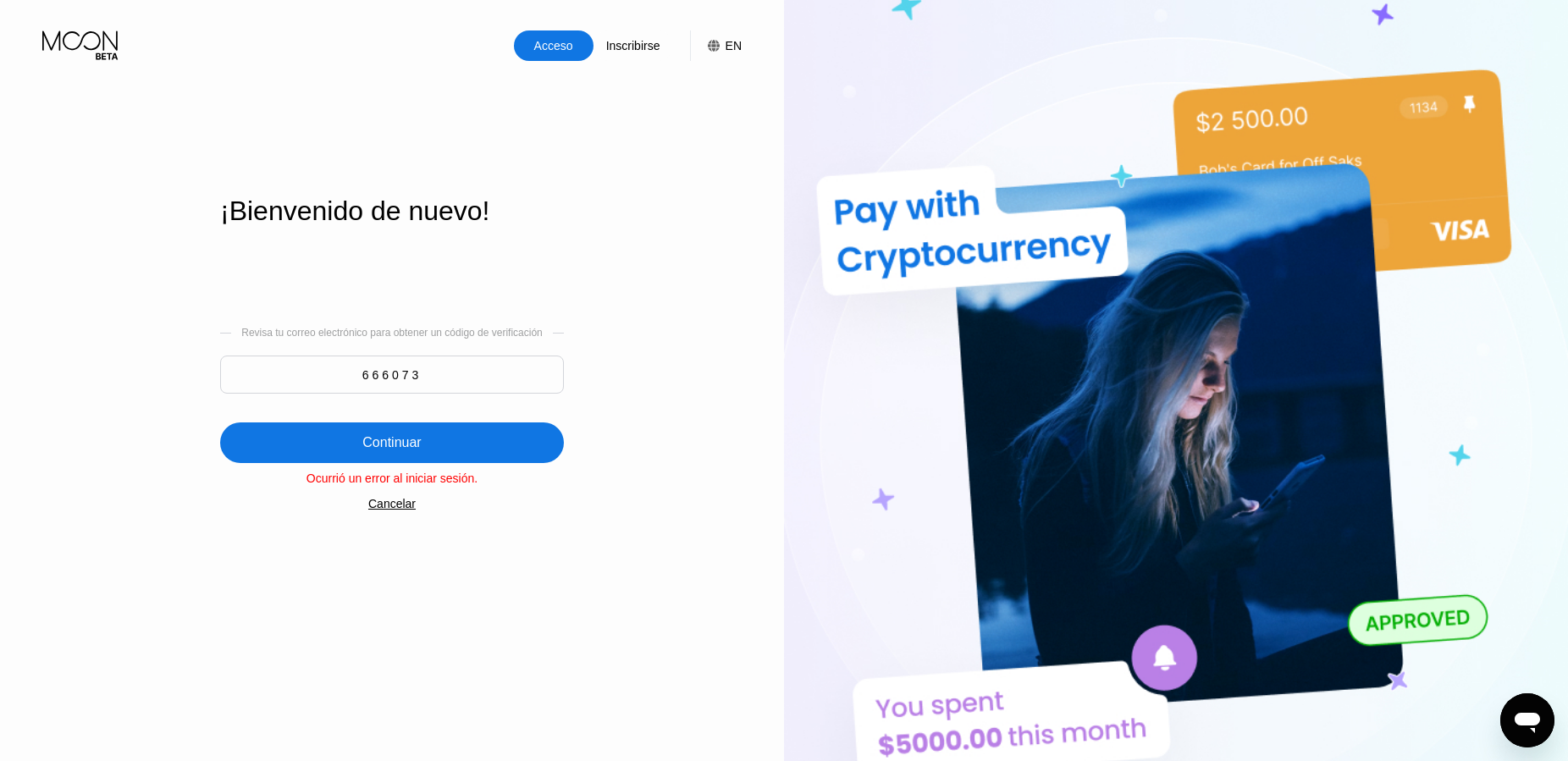 drag, startPoint x: 422, startPoint y: 371, endPoint x: 218, endPoint y: 363, distance: 204.1568 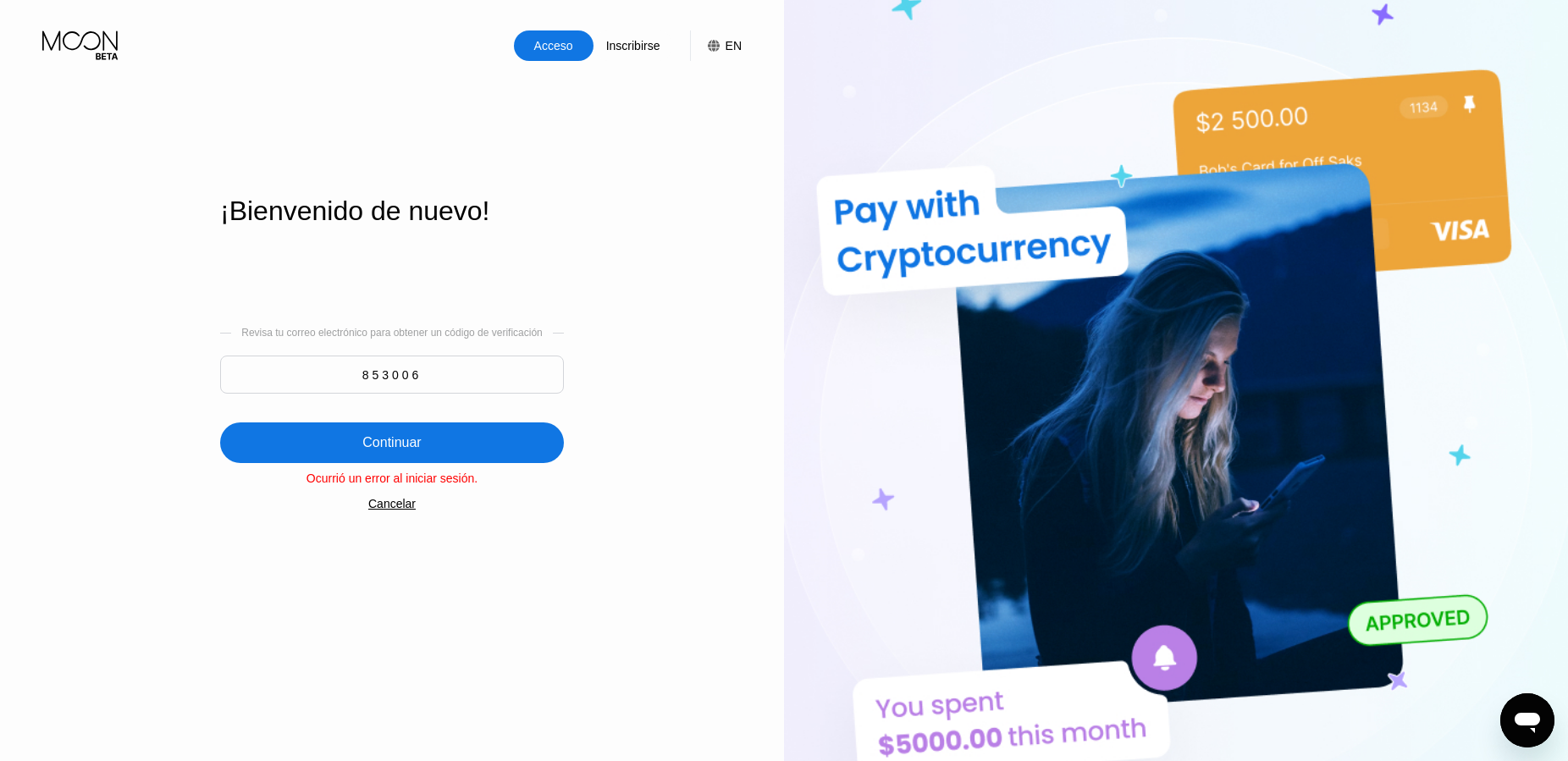 type on "853006" 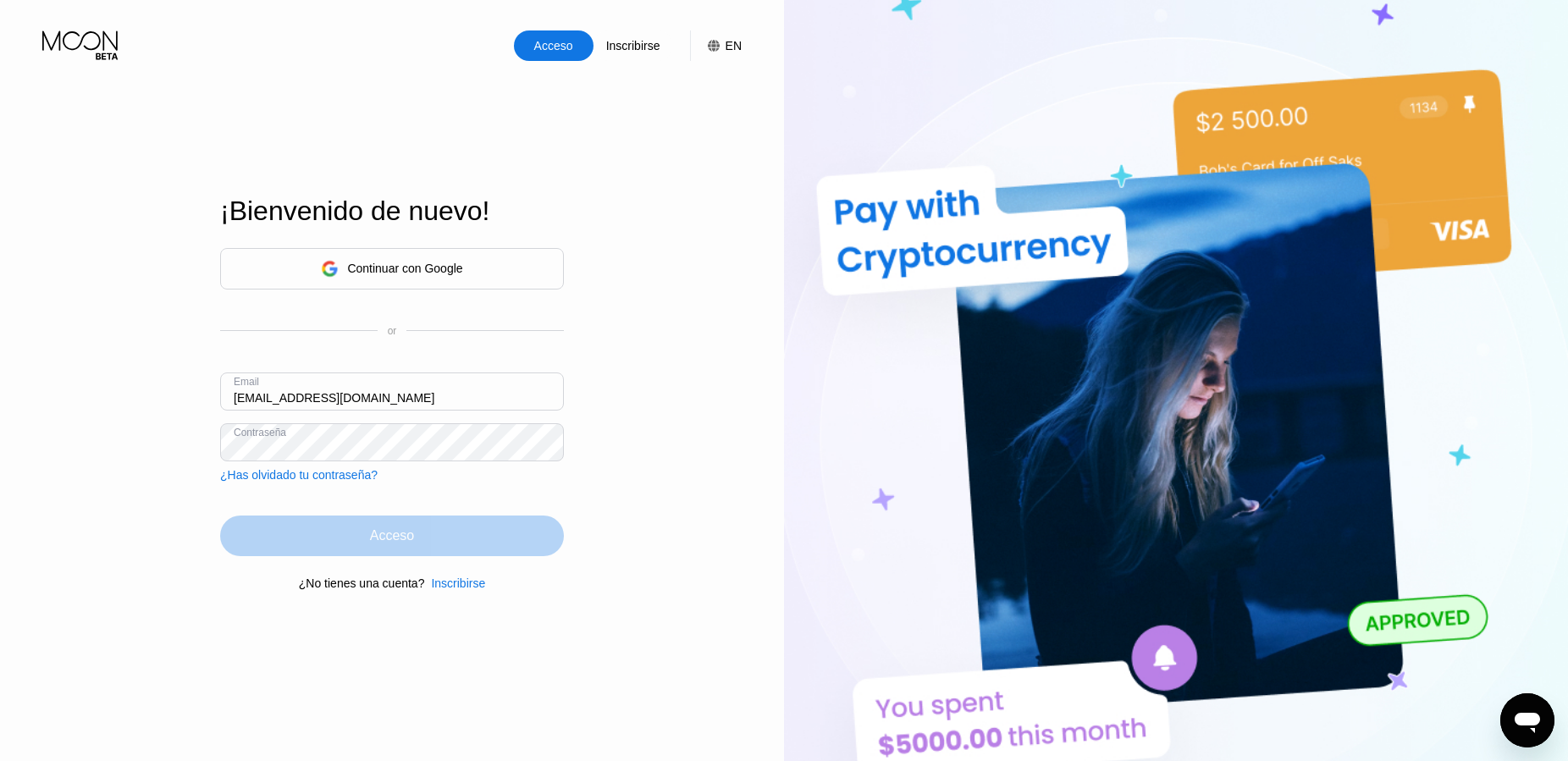 click on "Acceso" at bounding box center [392, 536] 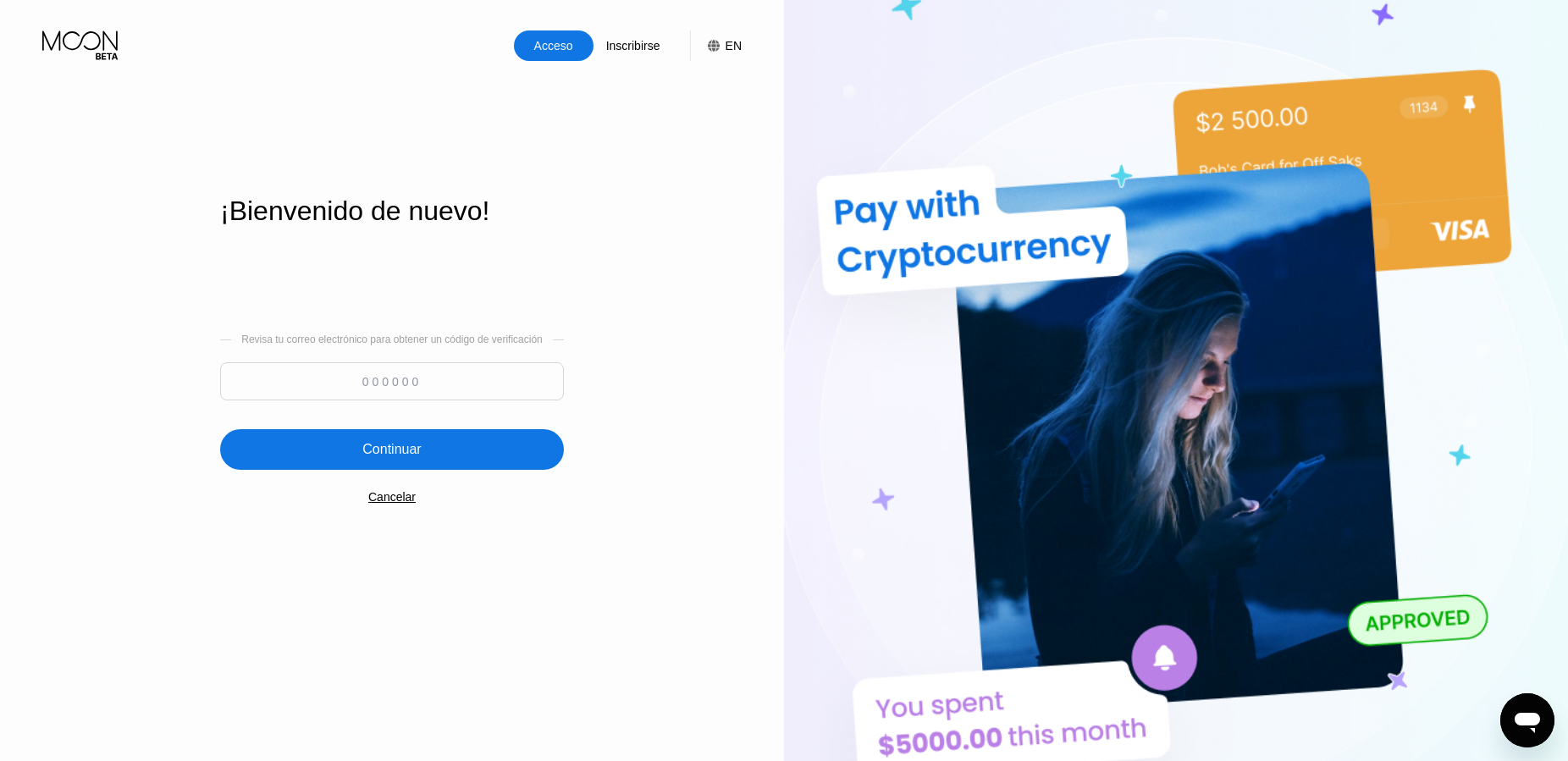 click at bounding box center [392, 381] 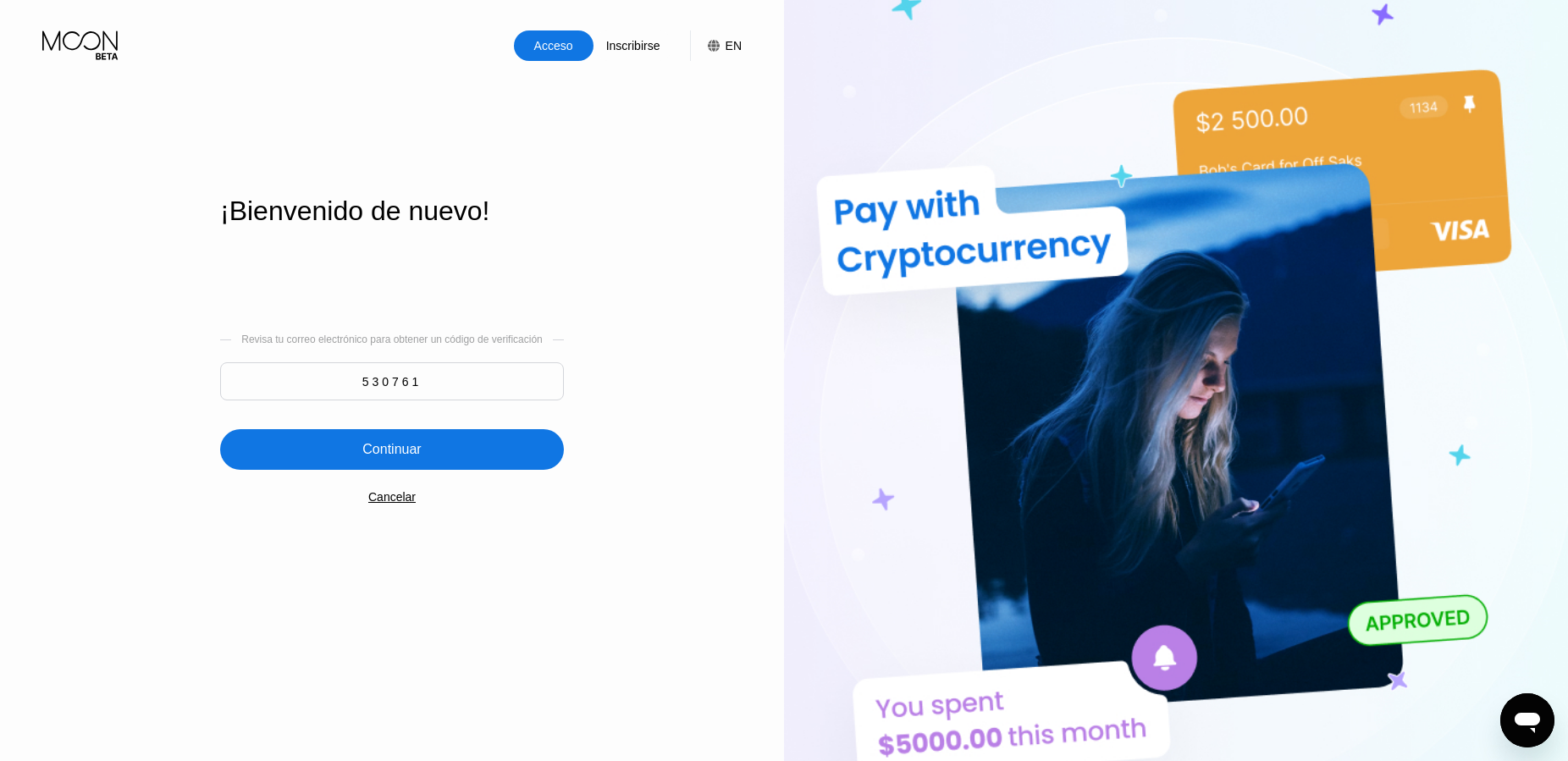 type on "530761" 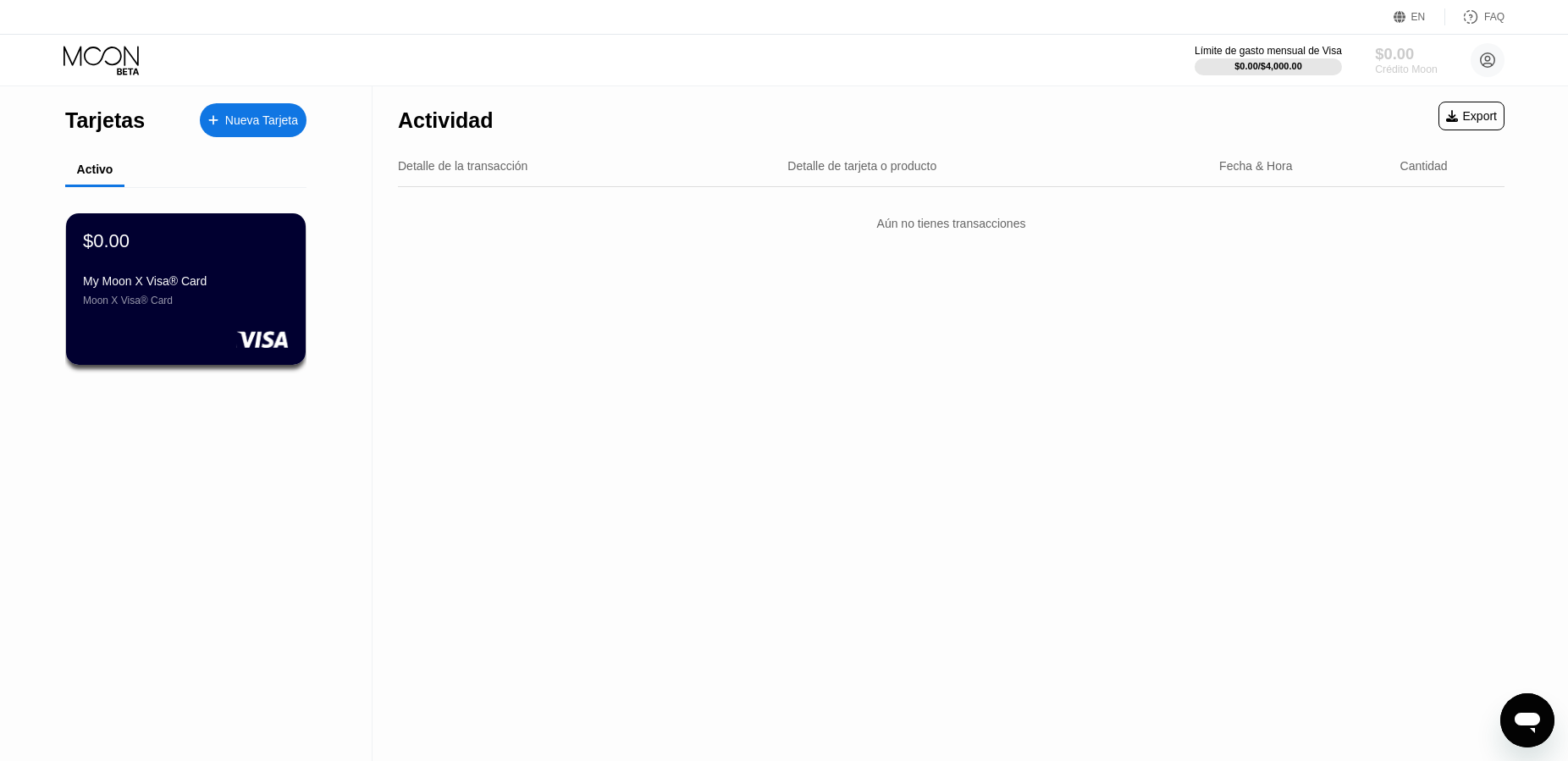 click on "Crédito Moon" at bounding box center [1405, 69] 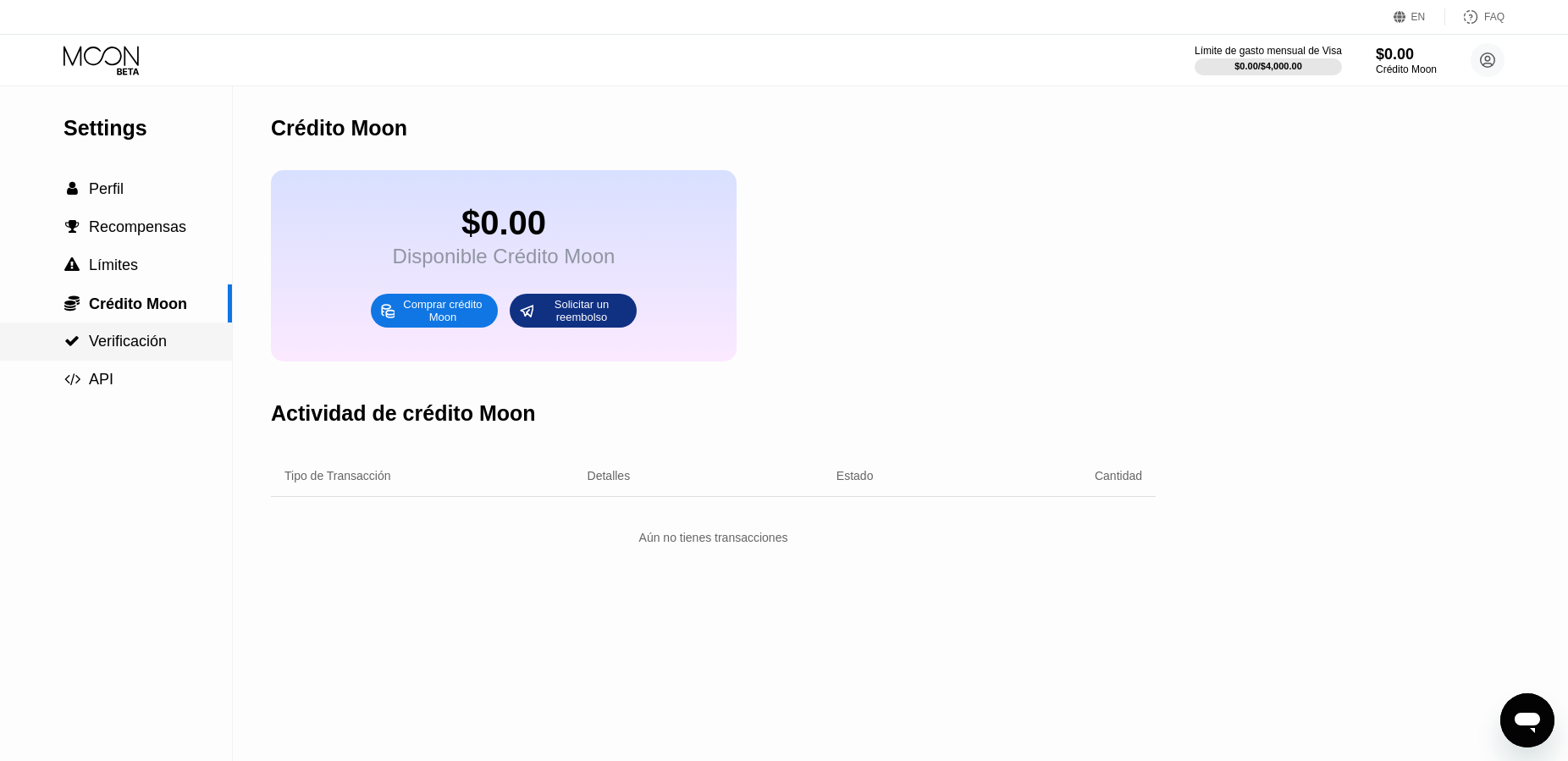 click on "Verificación" at bounding box center (128, 341) 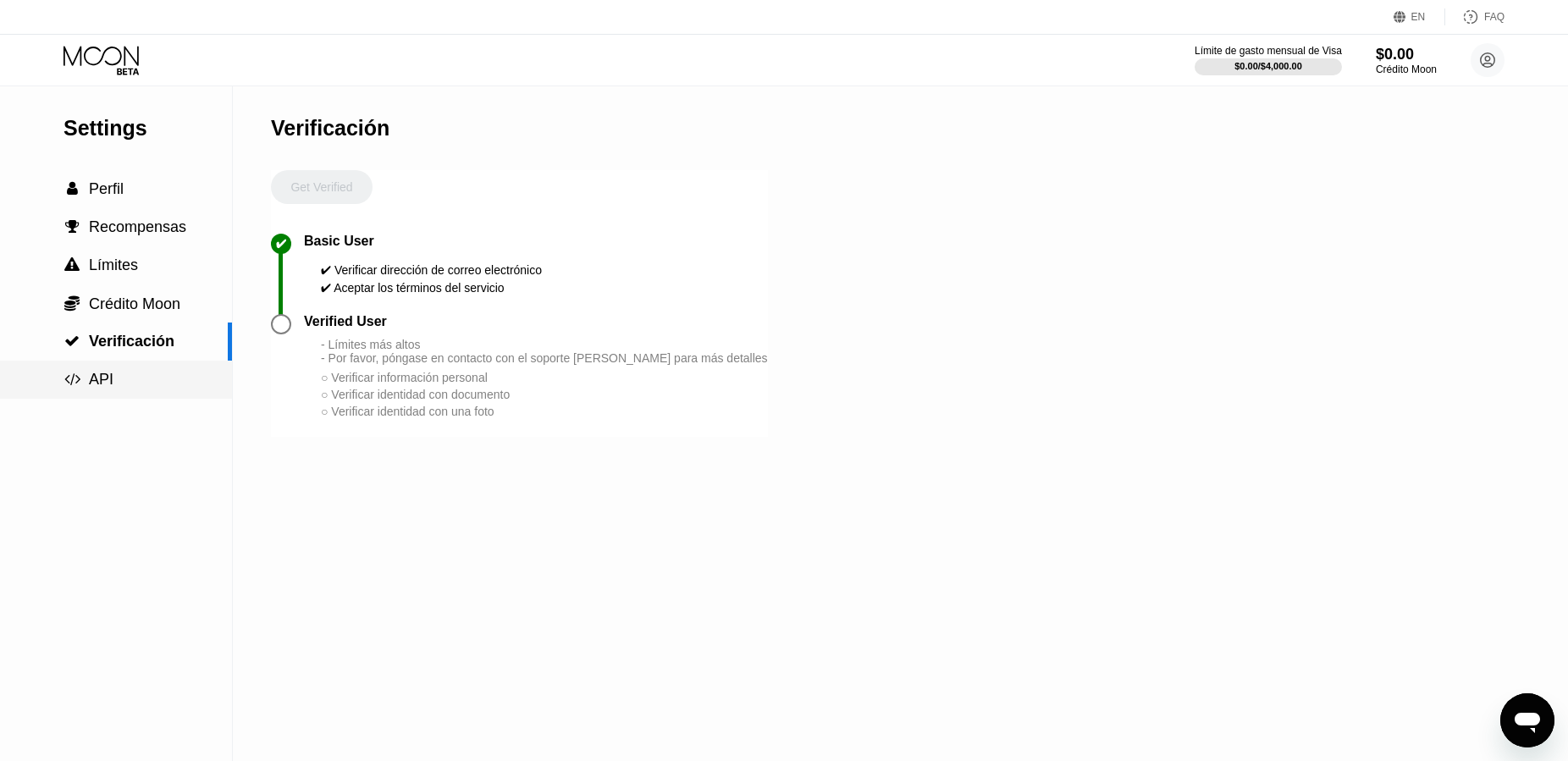 drag, startPoint x: 230, startPoint y: 350, endPoint x: 226, endPoint y: 400, distance: 50.15974 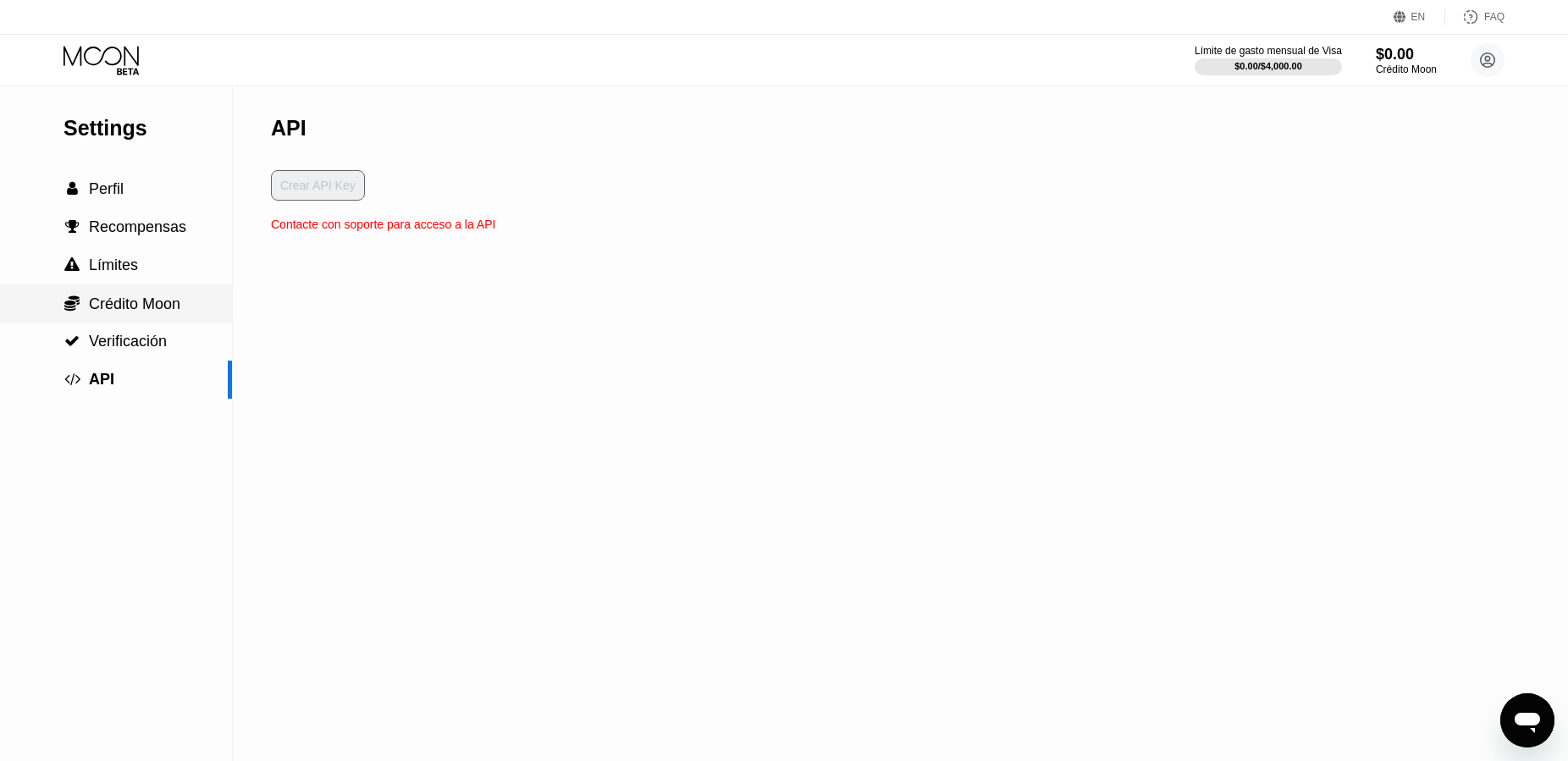 click on "Crédito Moon" at bounding box center (135, 304) 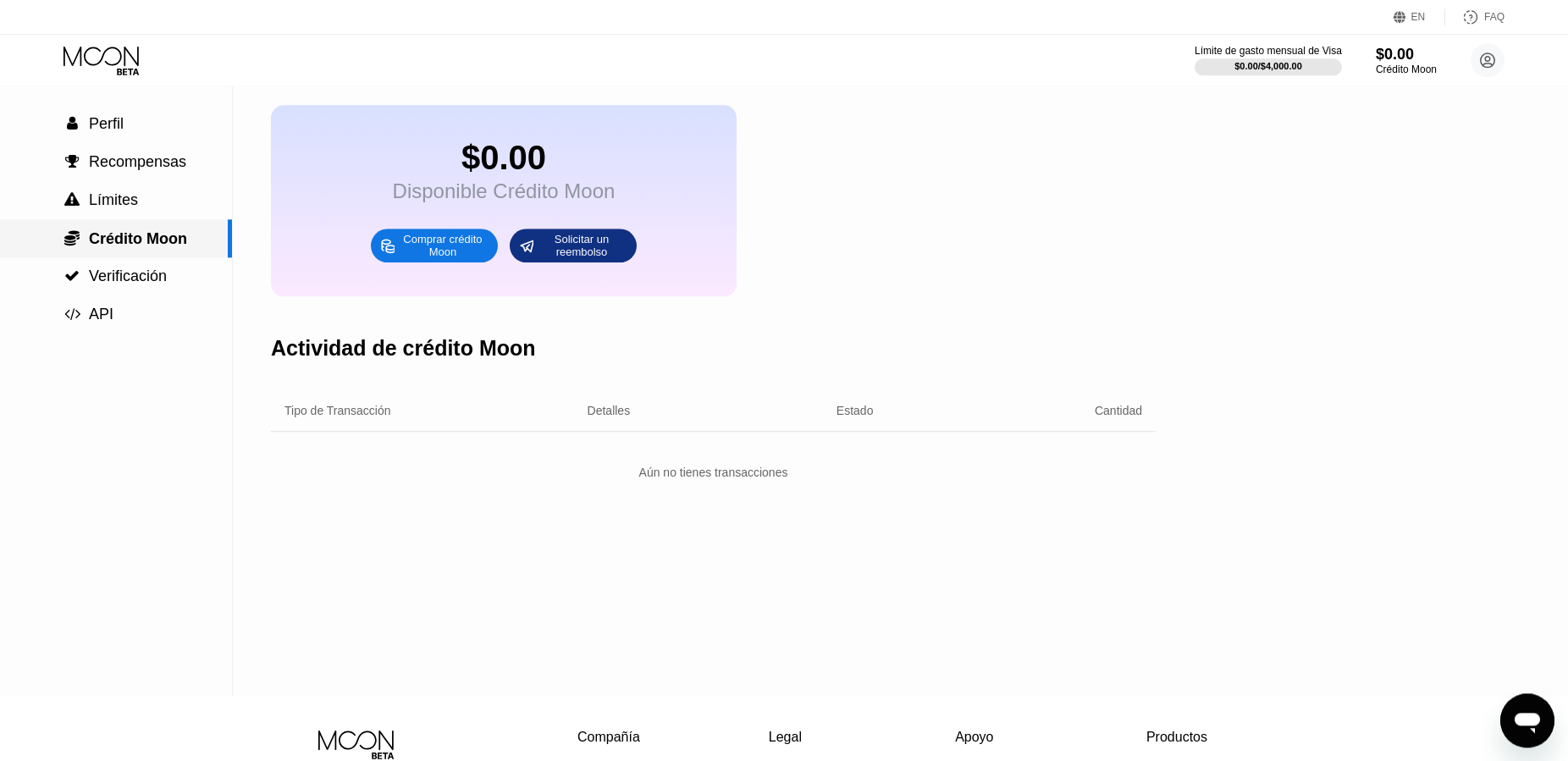 scroll, scrollTop: 0, scrollLeft: 0, axis: both 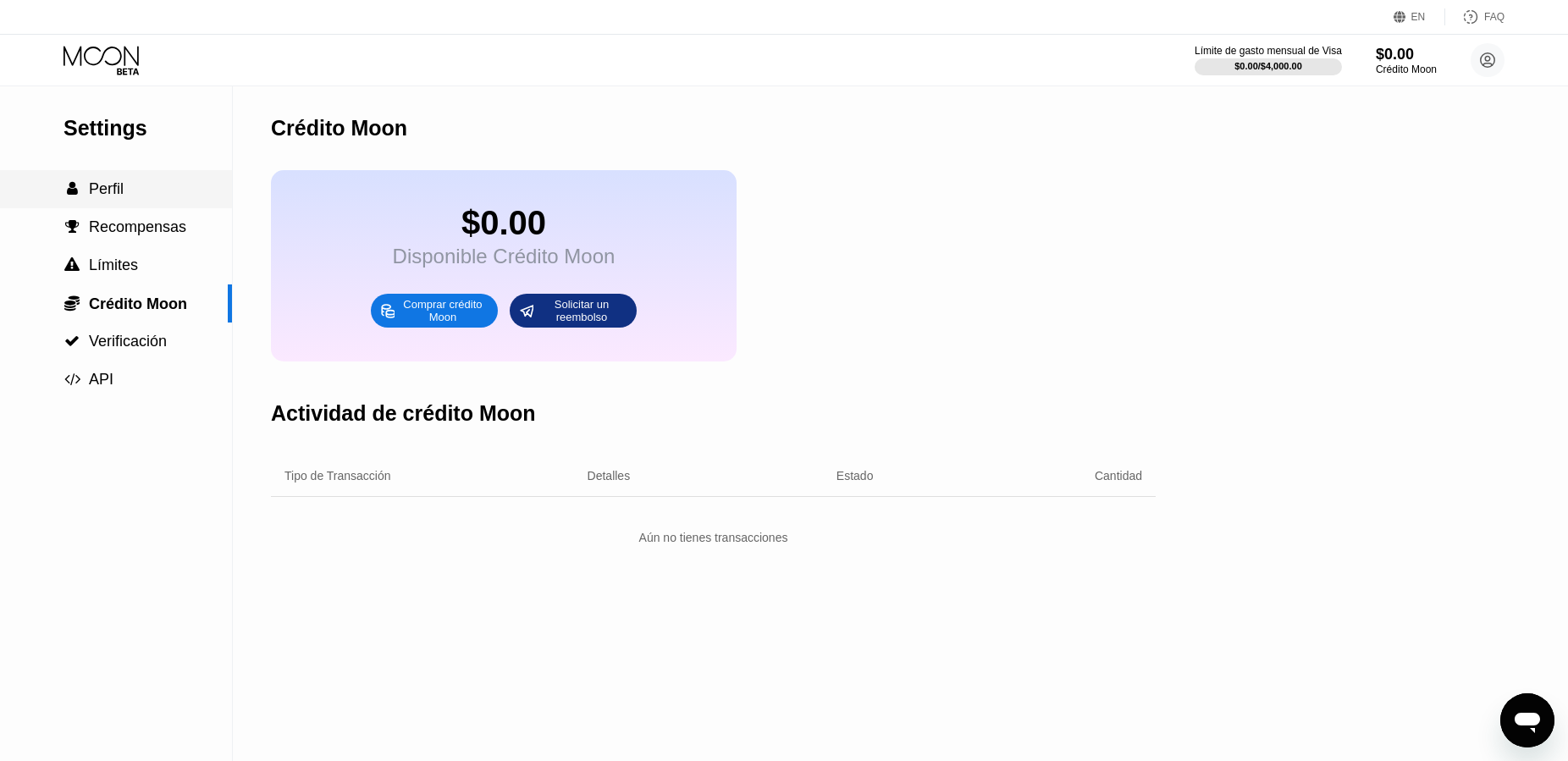 click on " Perfil" at bounding box center [116, 189] 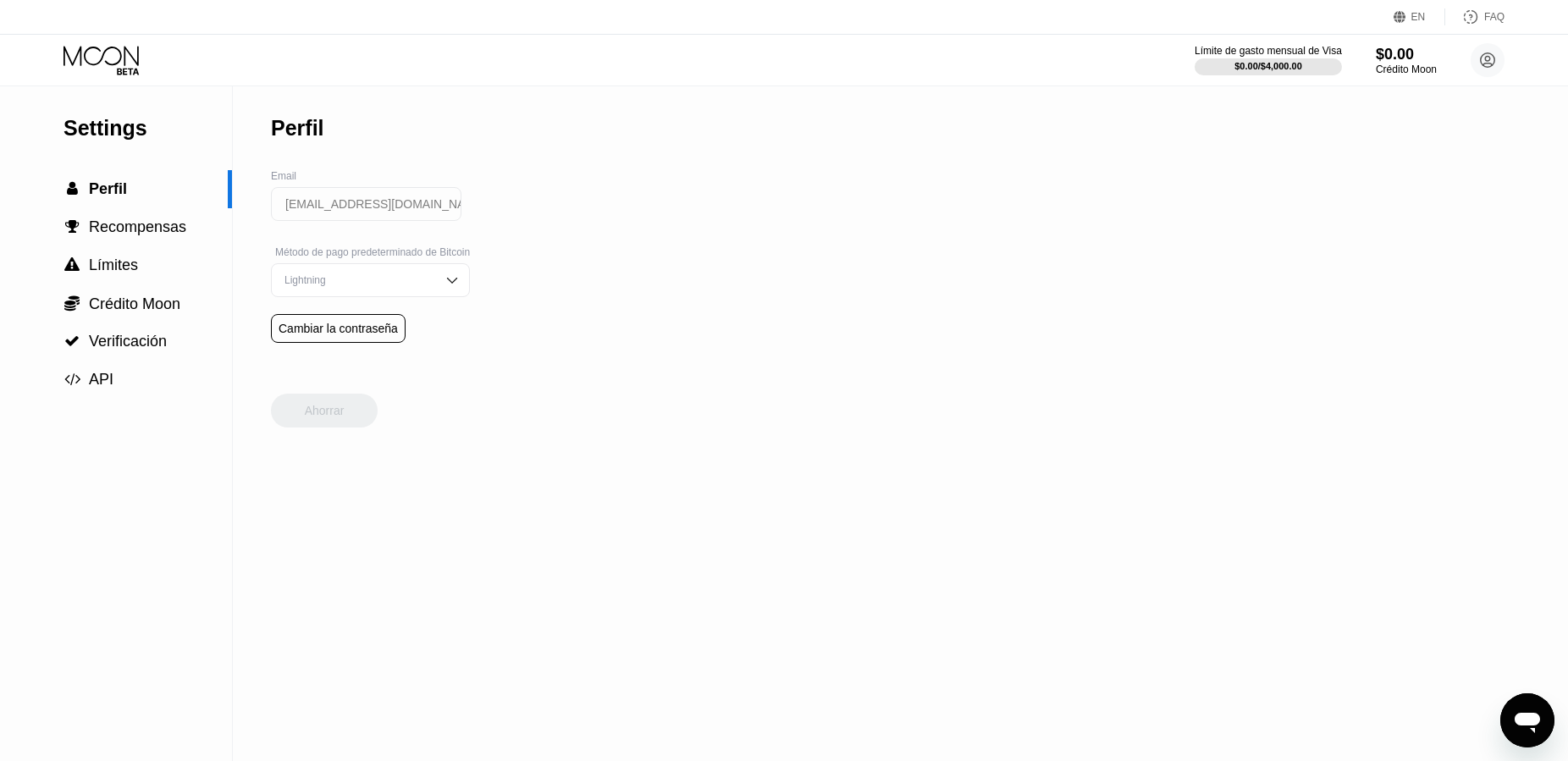 click at bounding box center (452, 280) 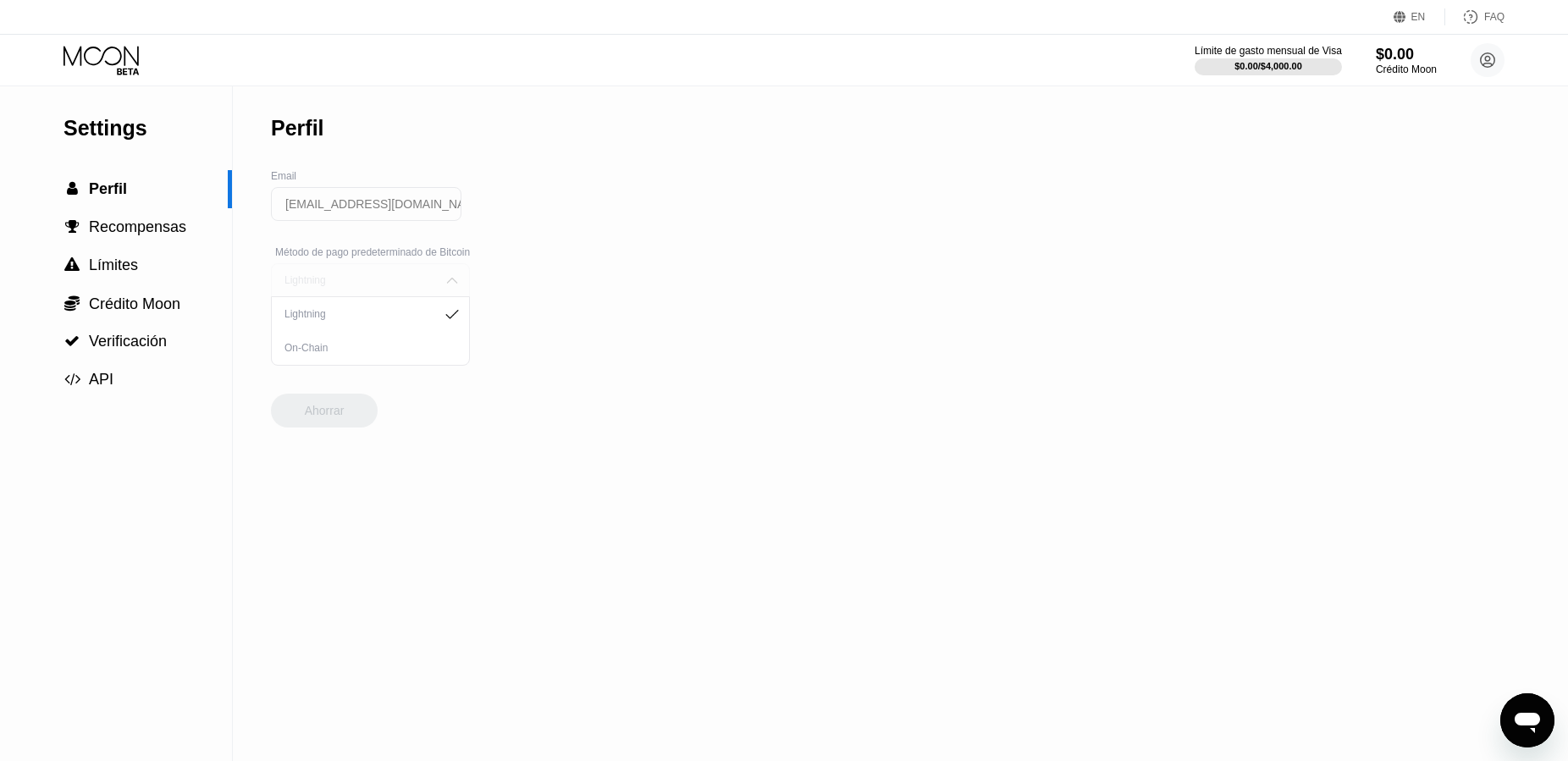 click at bounding box center (452, 280) 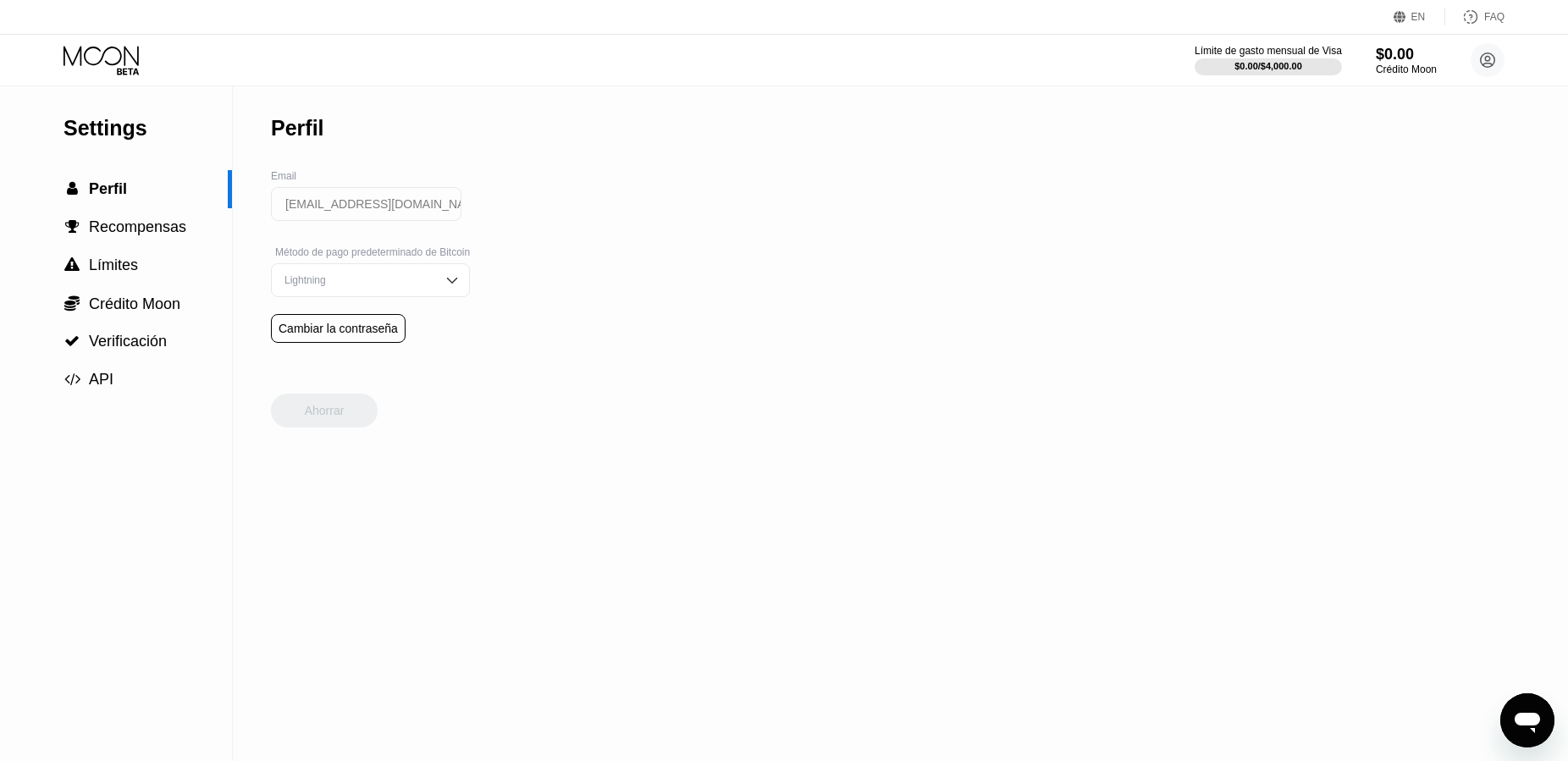 type 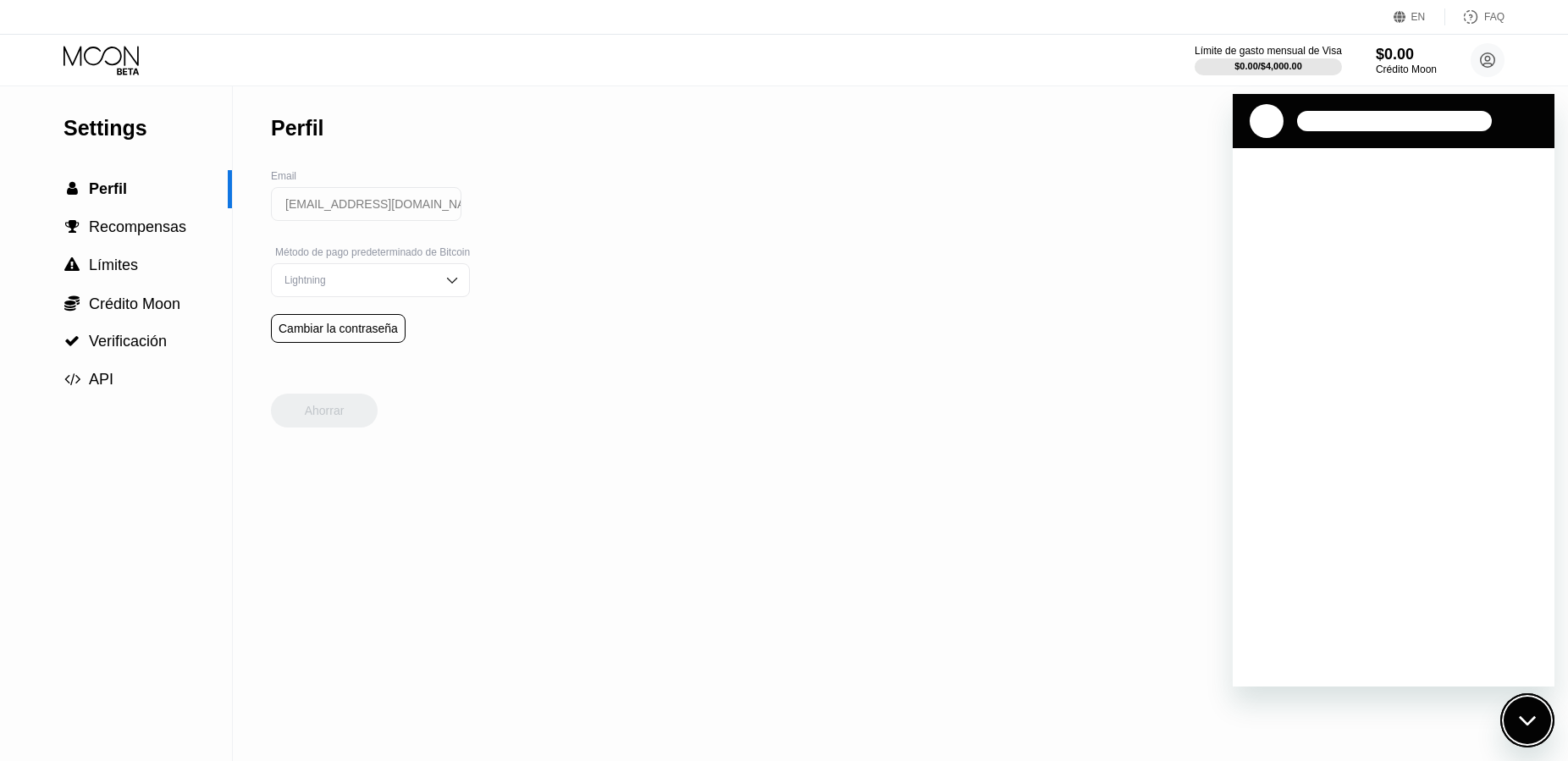 scroll, scrollTop: 0, scrollLeft: 0, axis: both 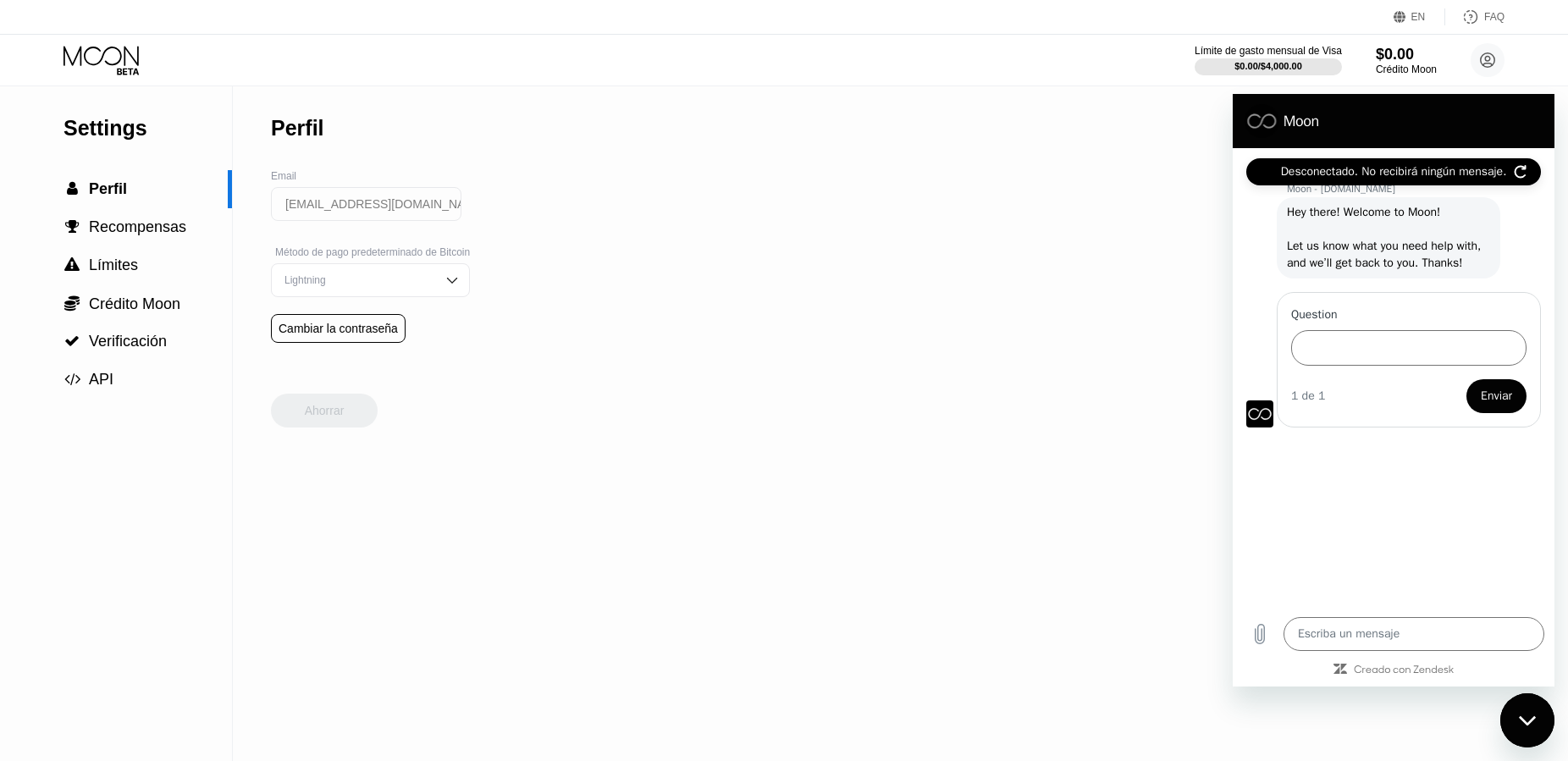 type on "x" 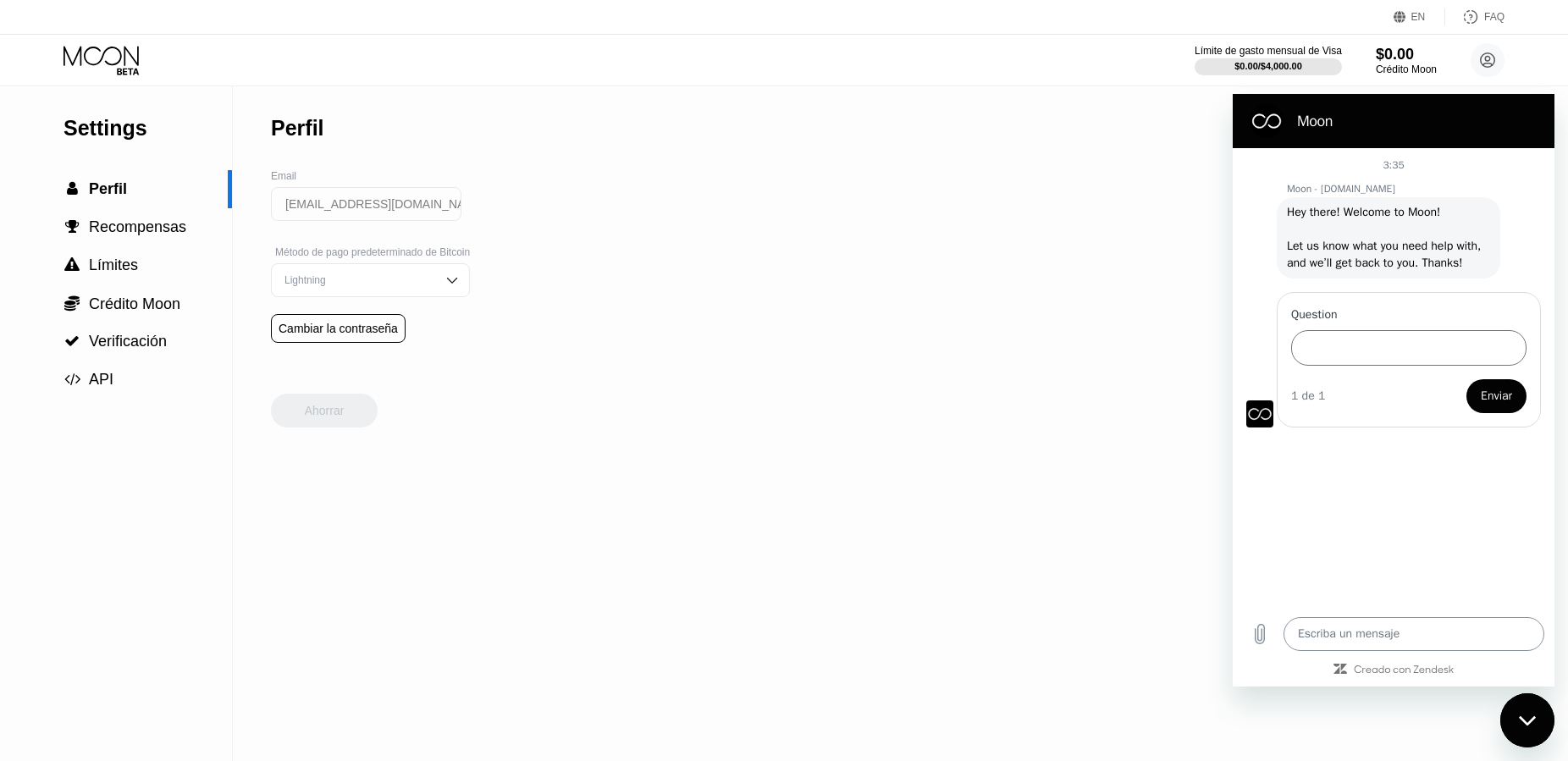 click at bounding box center [1414, 634] 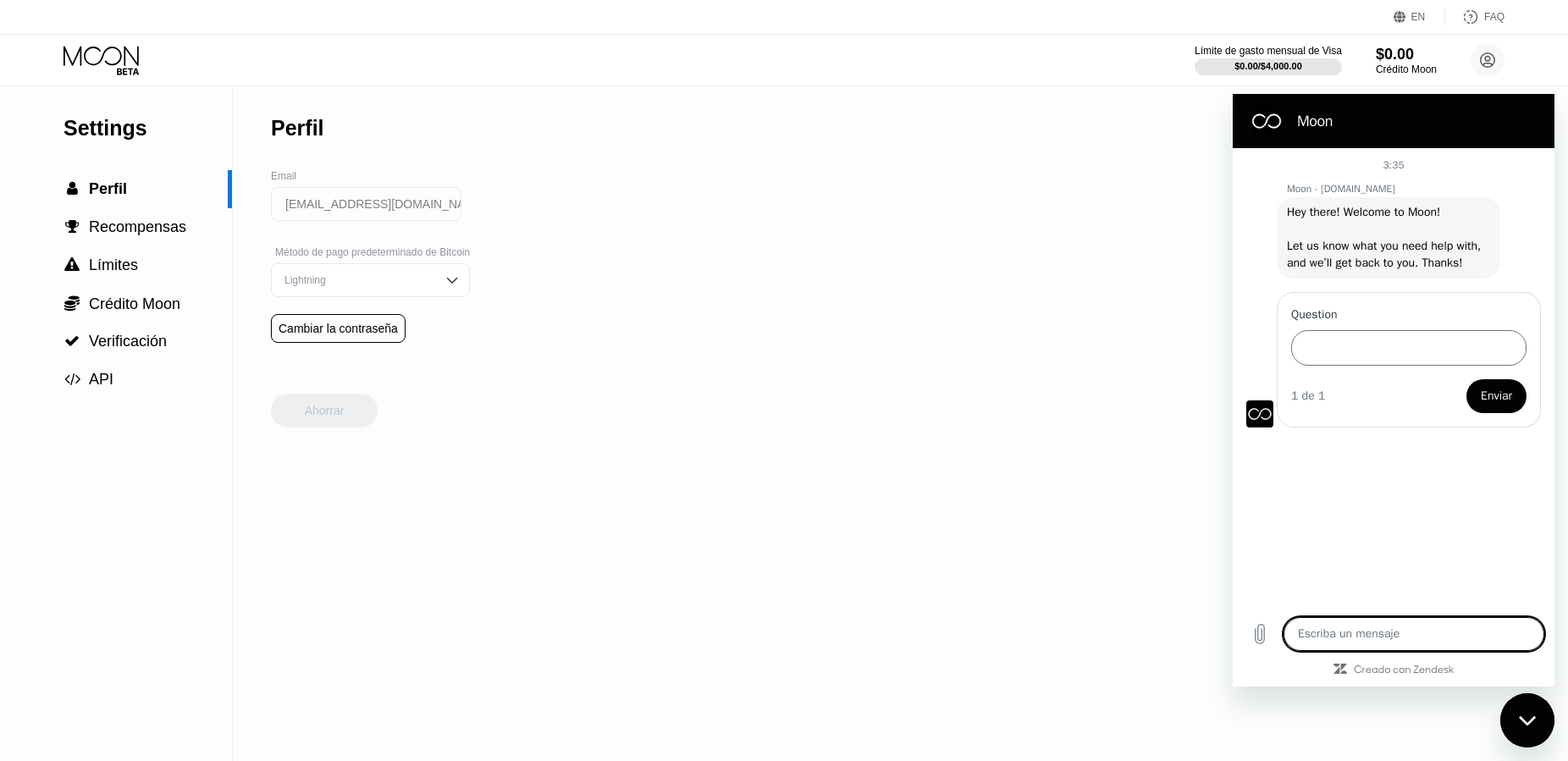 type on "h" 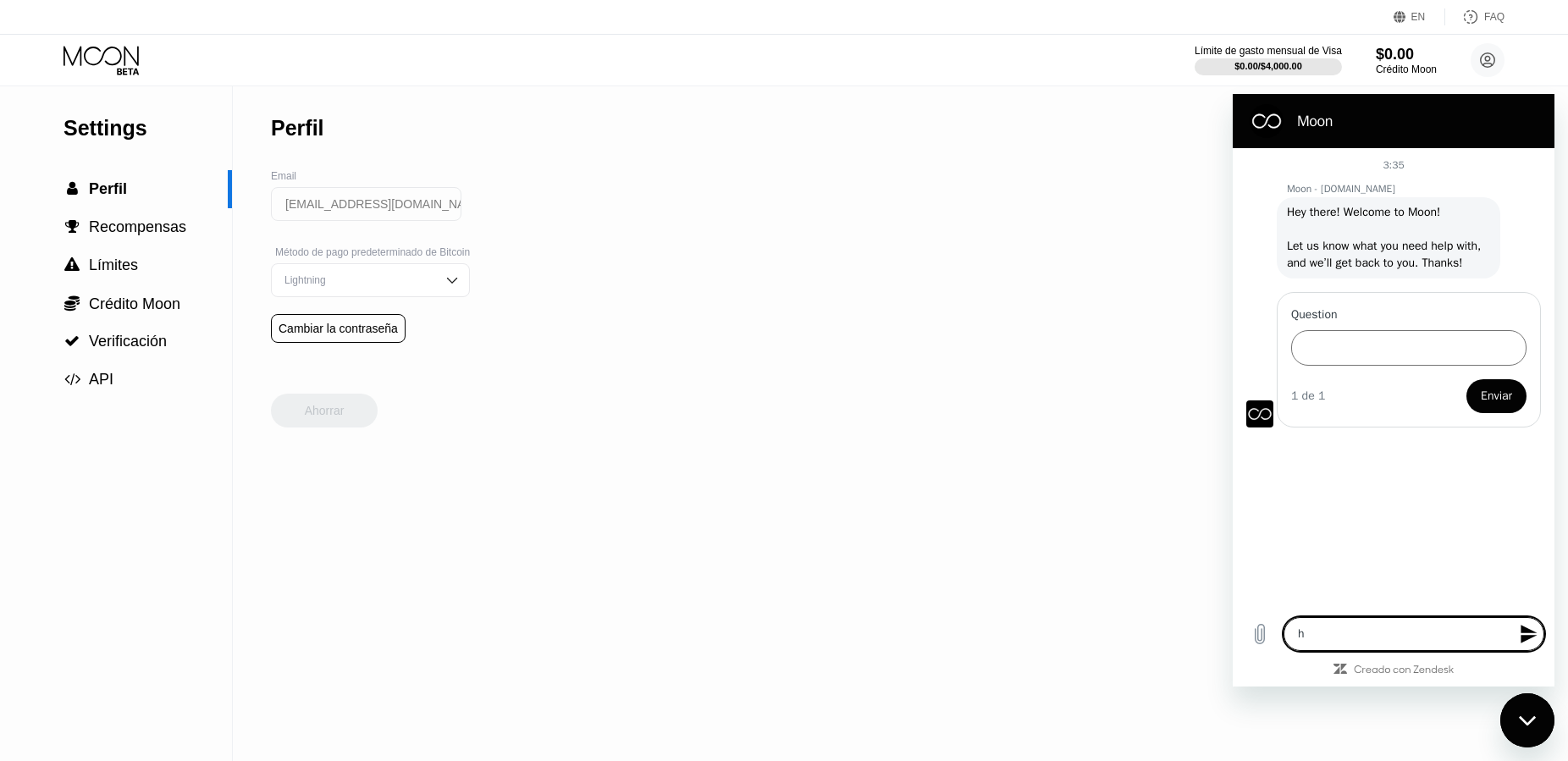 type on "ho" 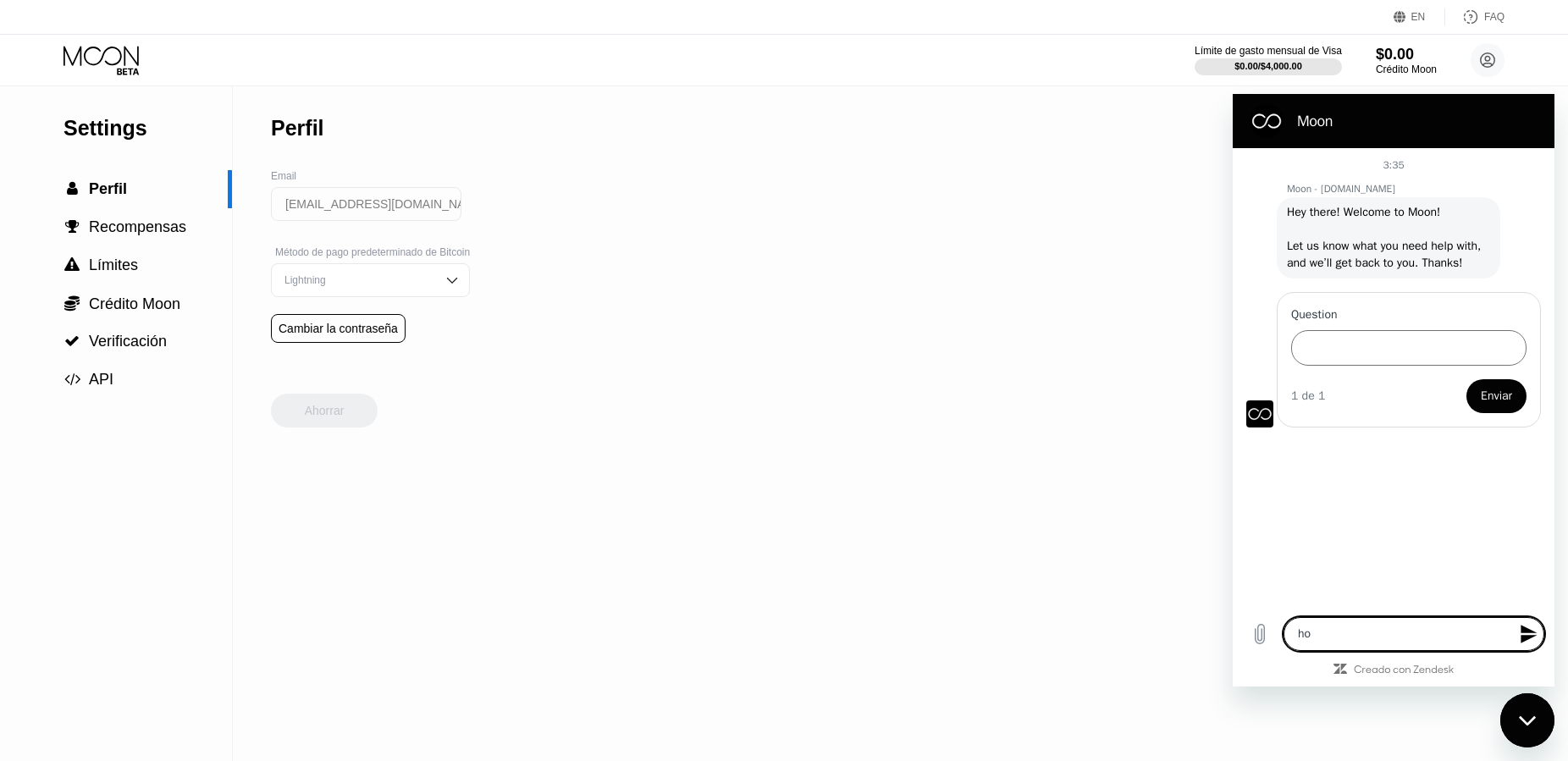 type on "hol" 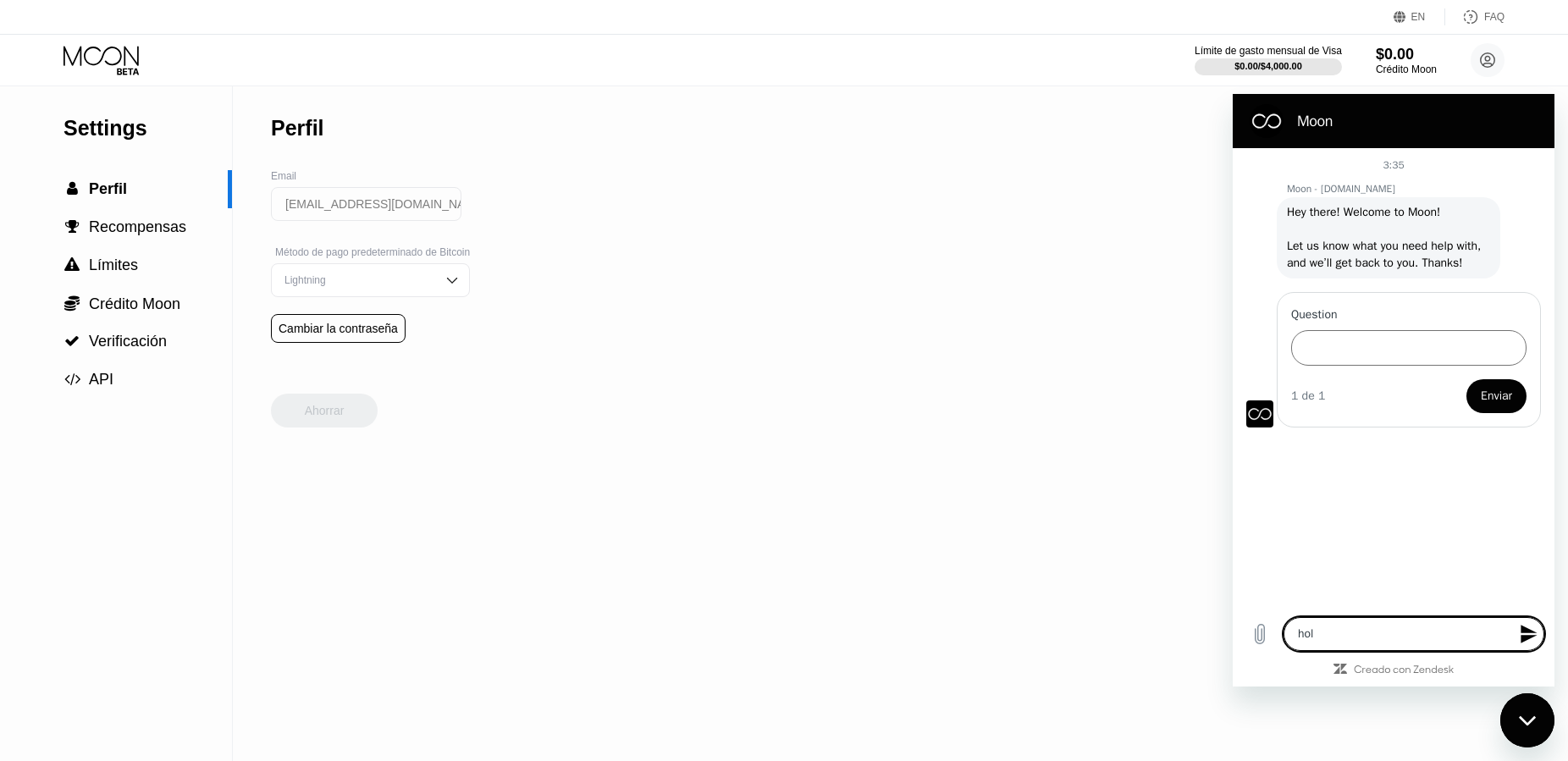 type on "hola" 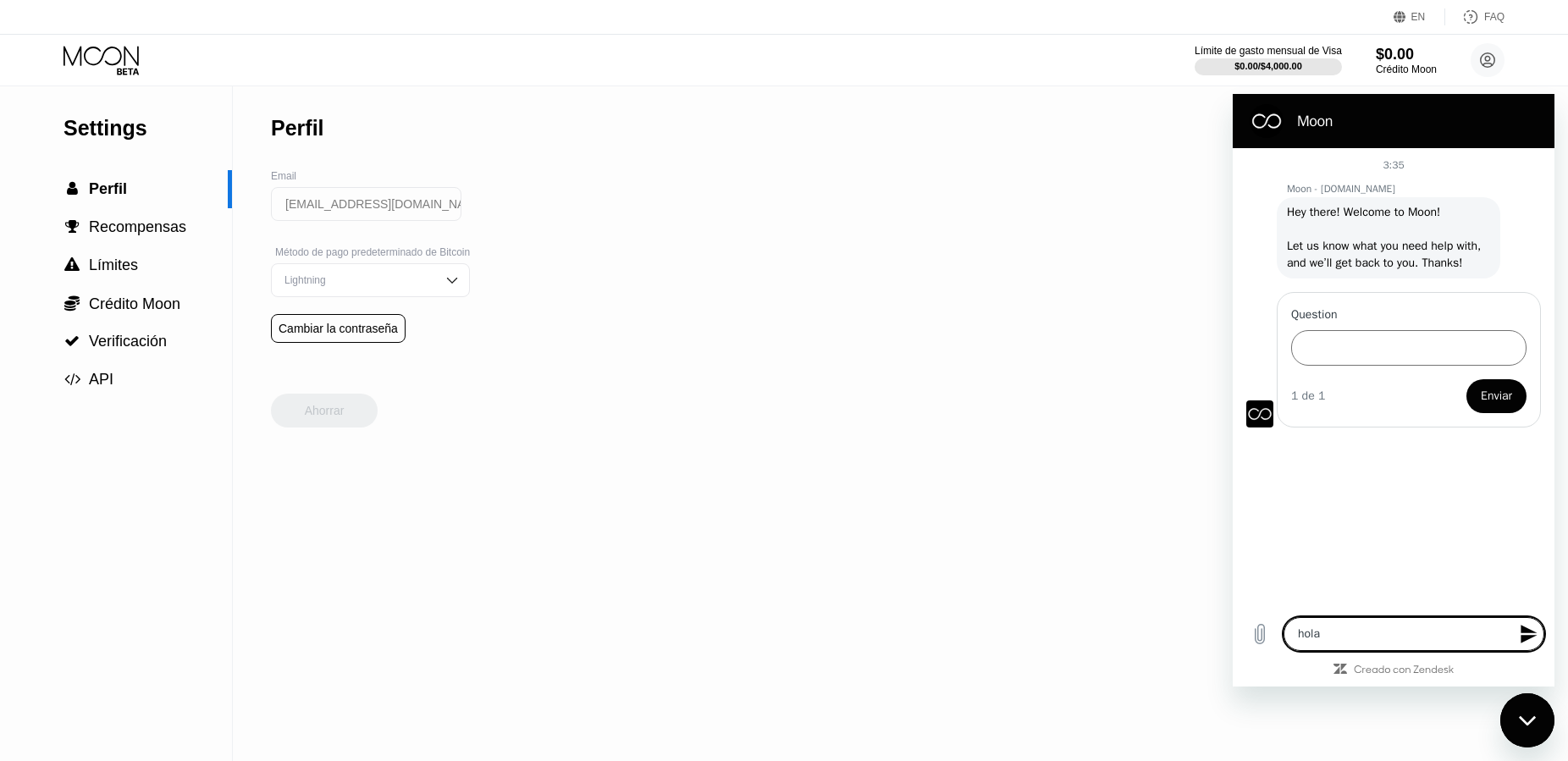 type on "x" 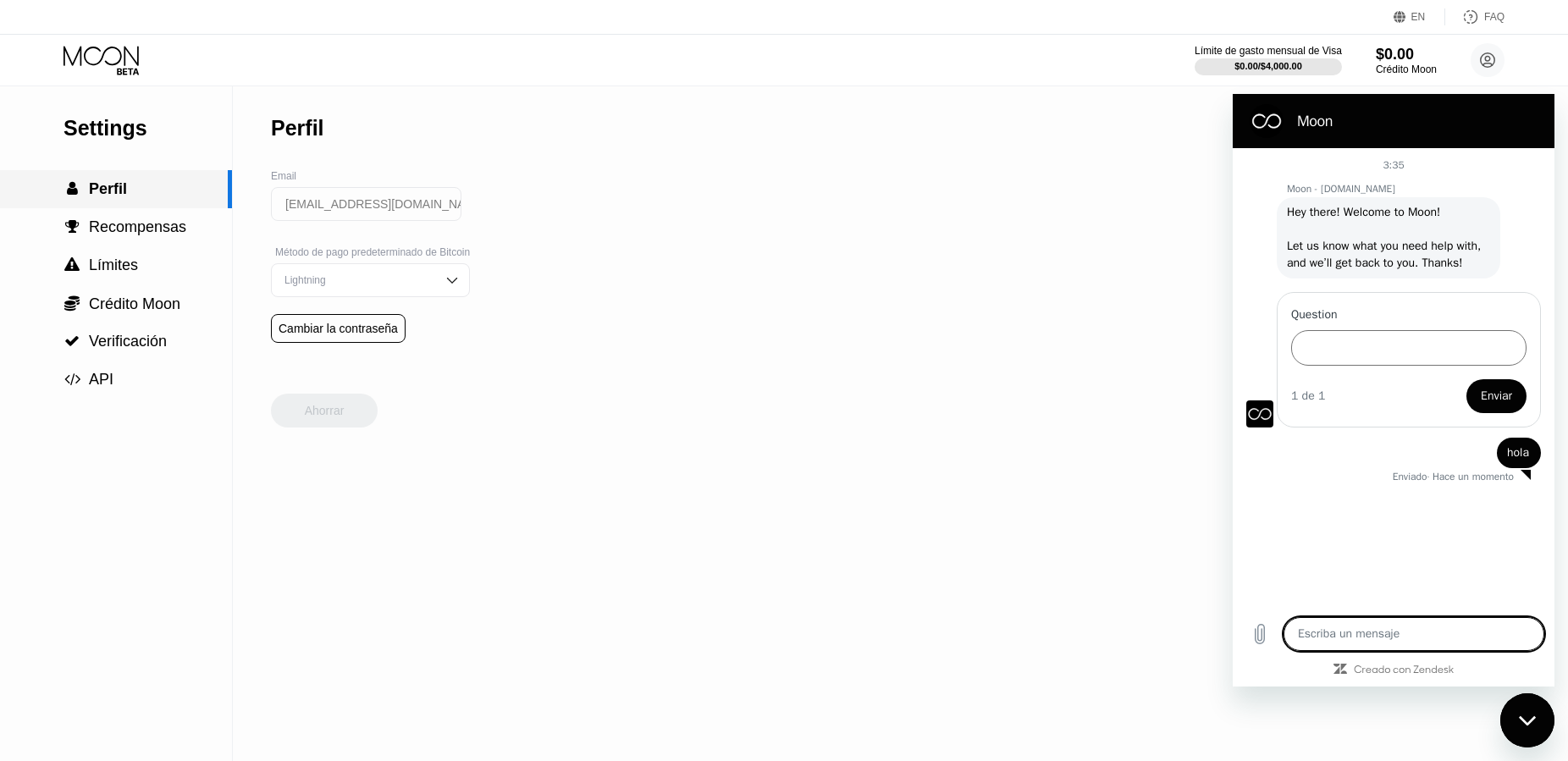 click on "Perfil" at bounding box center [108, 189] 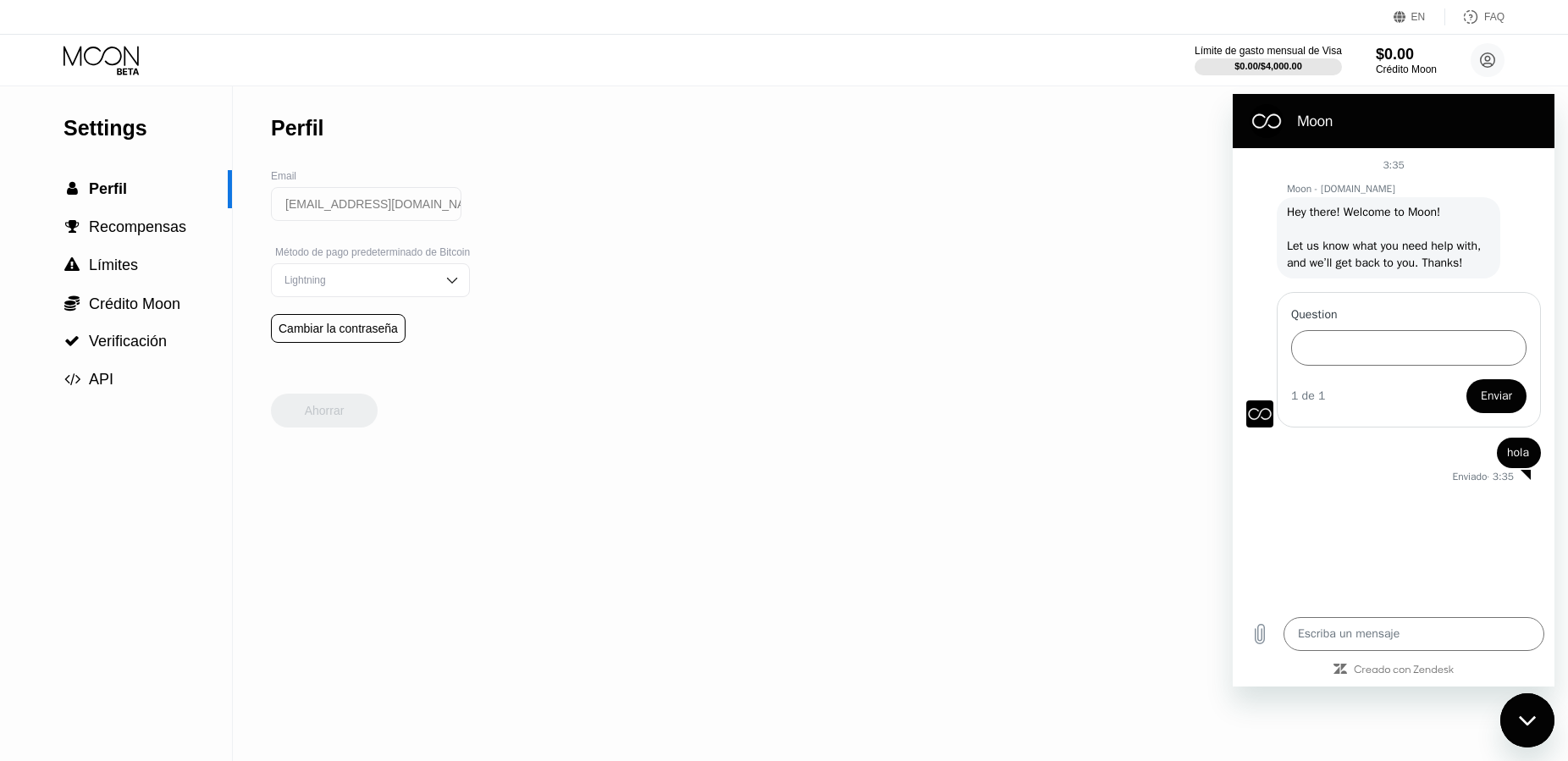 type on "x" 